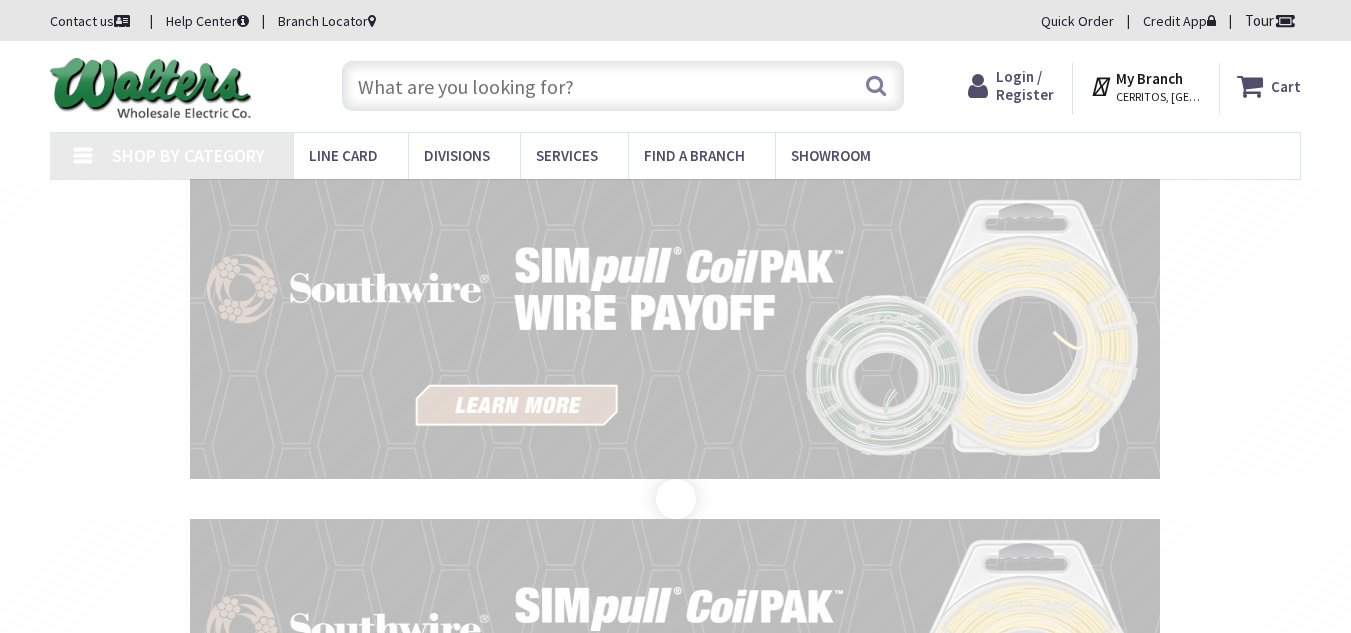 scroll, scrollTop: 0, scrollLeft: 0, axis: both 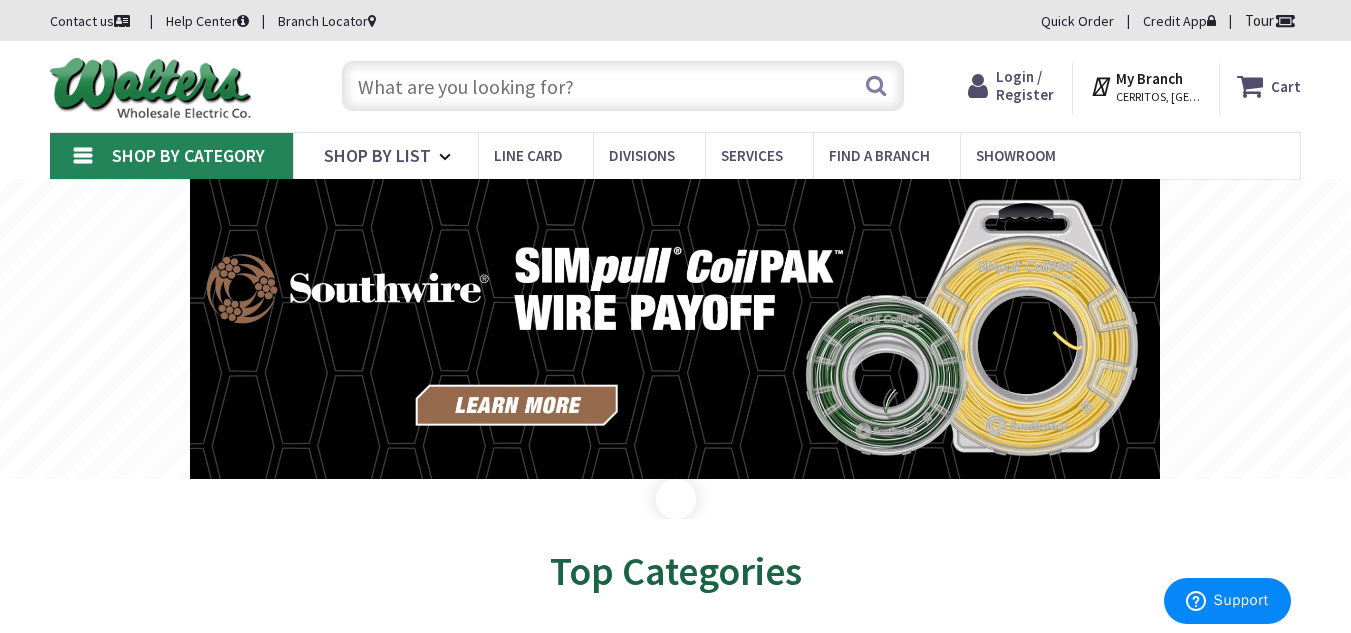 click at bounding box center (623, 86) 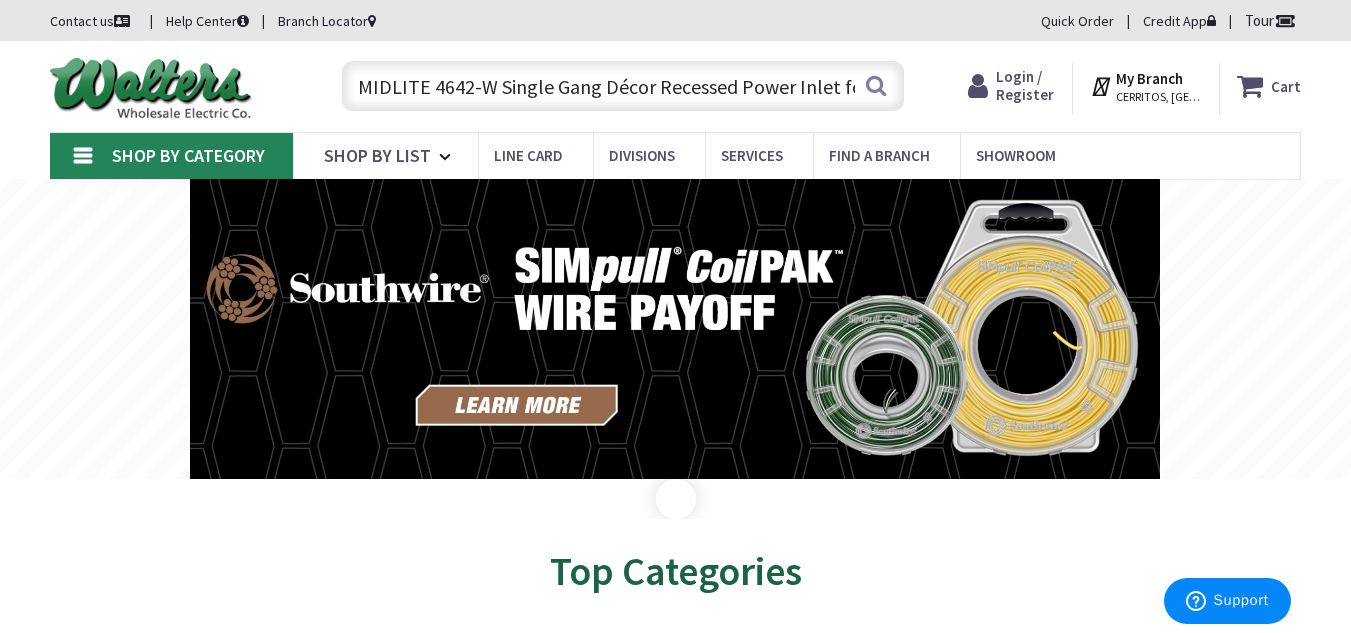 scroll, scrollTop: 0, scrollLeft: 182, axis: horizontal 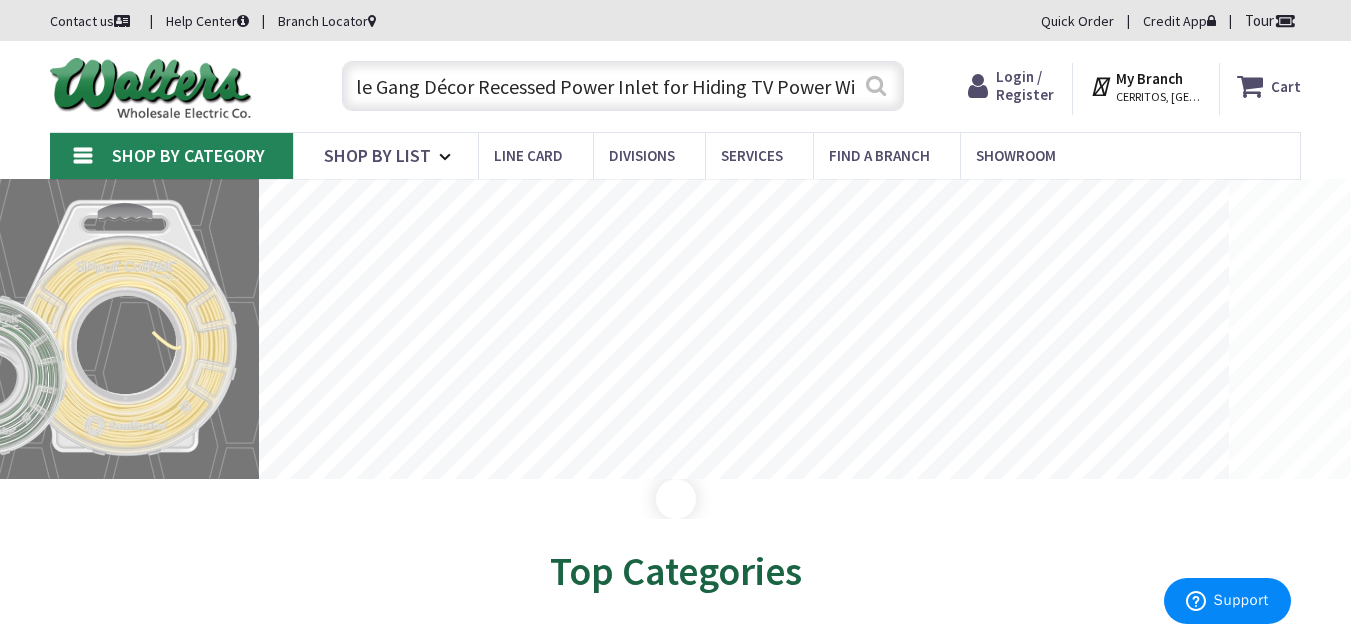type on "MIDLITE 4642-W Single Gang Décor Recessed Power Inlet for Hiding TV Power Wire" 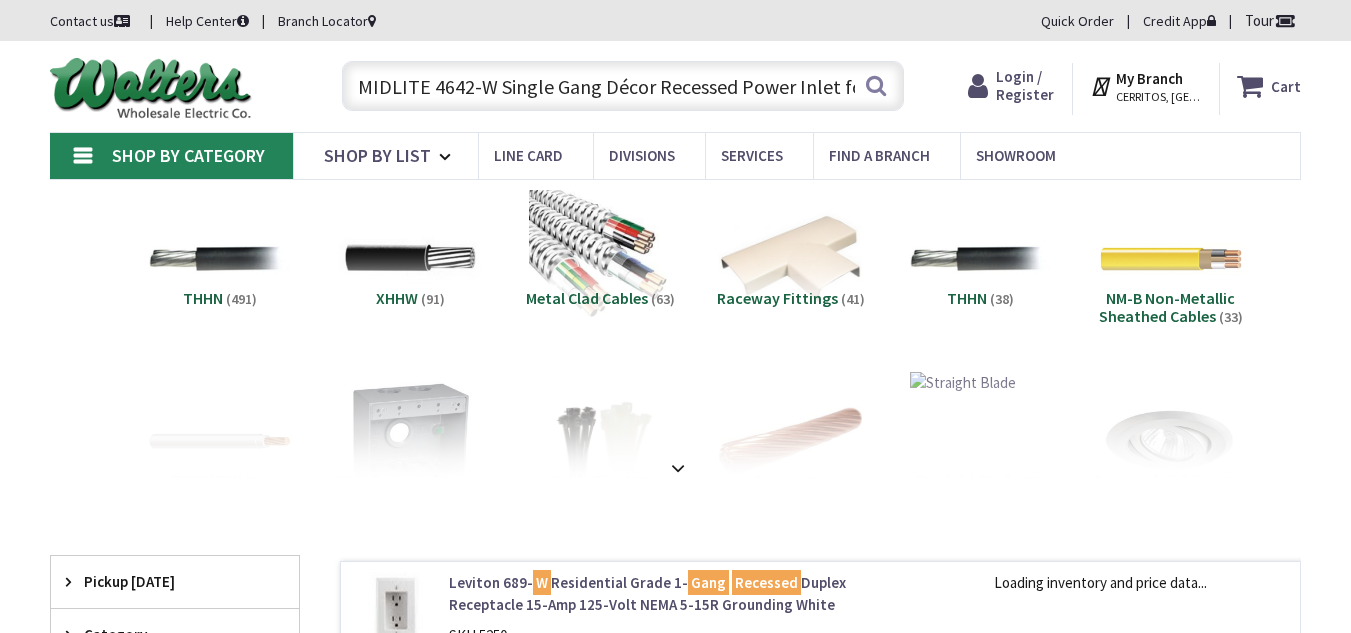 scroll, scrollTop: 0, scrollLeft: 0, axis: both 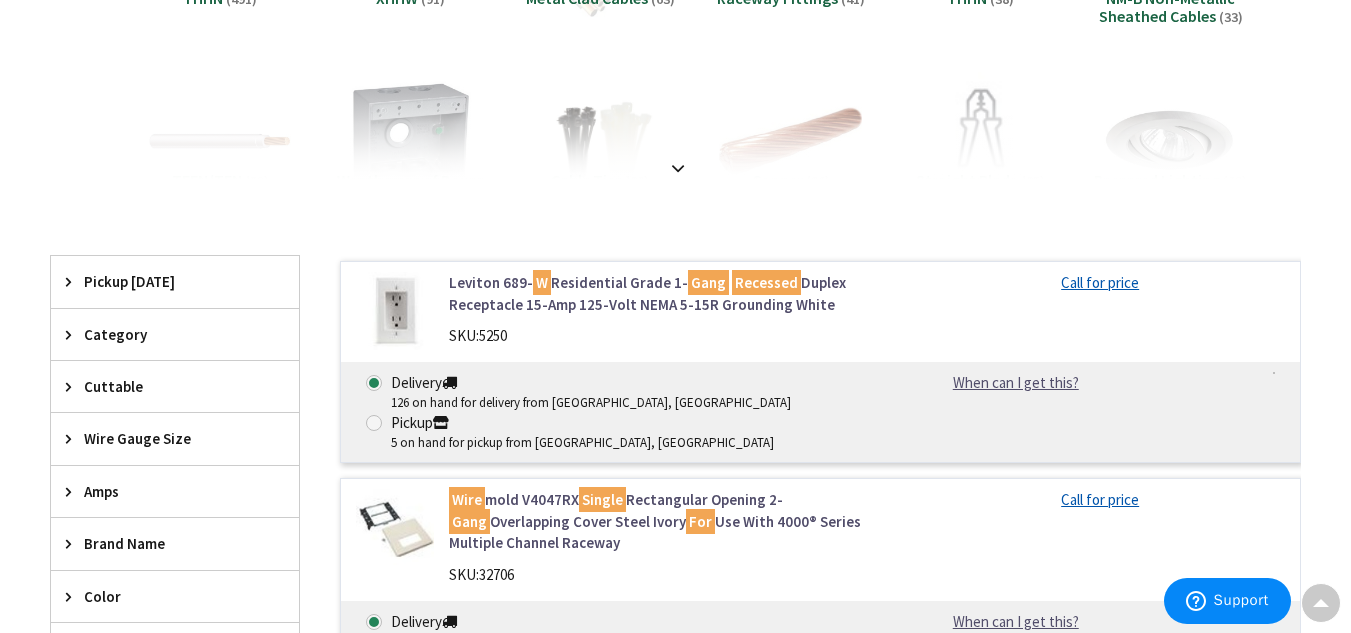 drag, startPoint x: 1356, startPoint y: 23, endPoint x: 1359, endPoint y: 166, distance: 143.03146 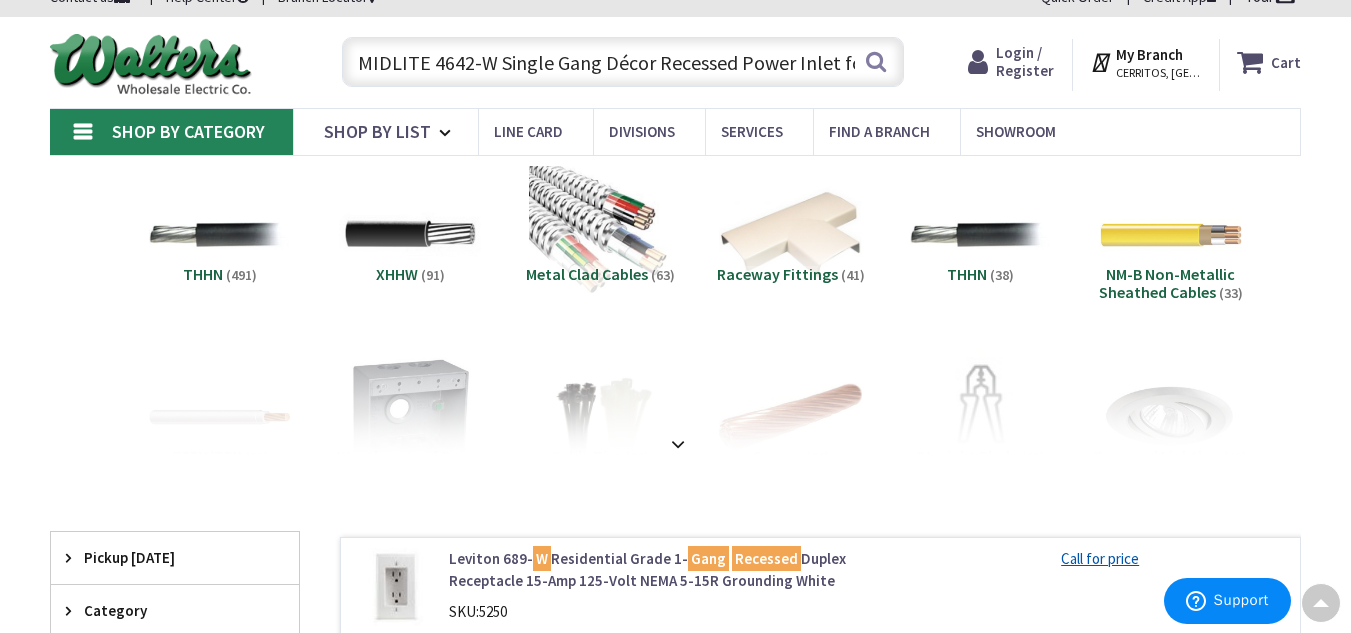 scroll, scrollTop: 0, scrollLeft: 0, axis: both 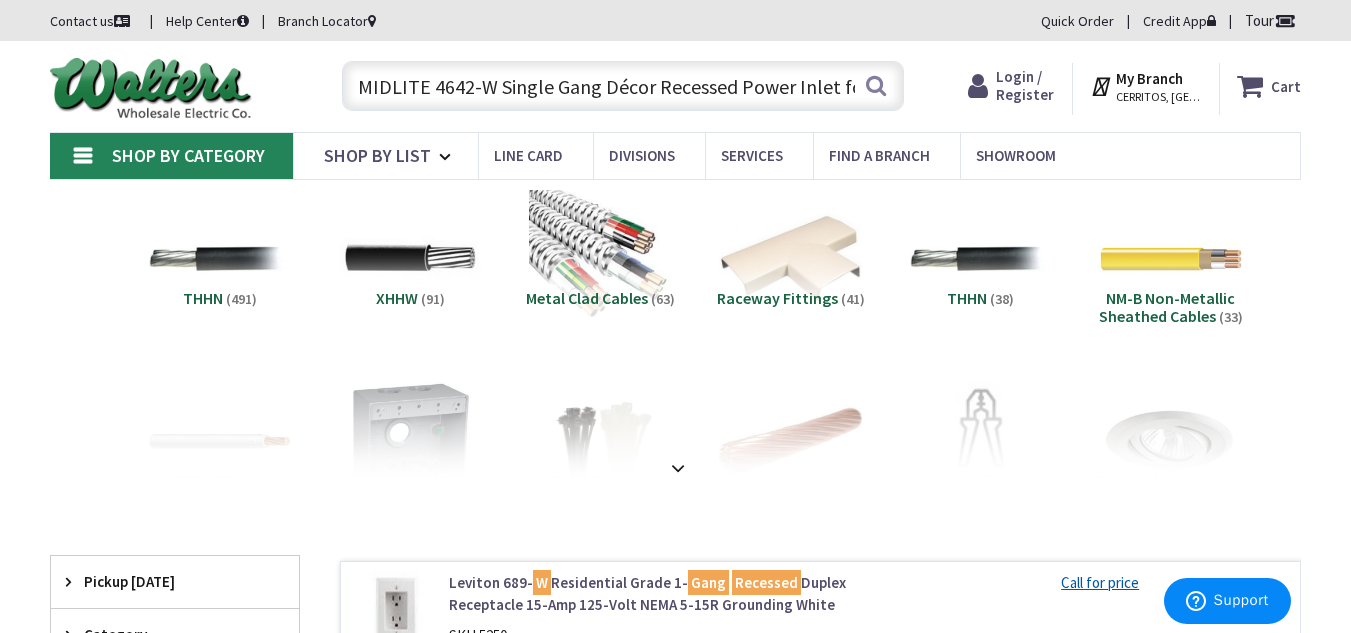 click on "MIDLITE 4642-W Single Gang Décor Recessed Power Inlet for Hiding TV Power Wire" at bounding box center (623, 86) 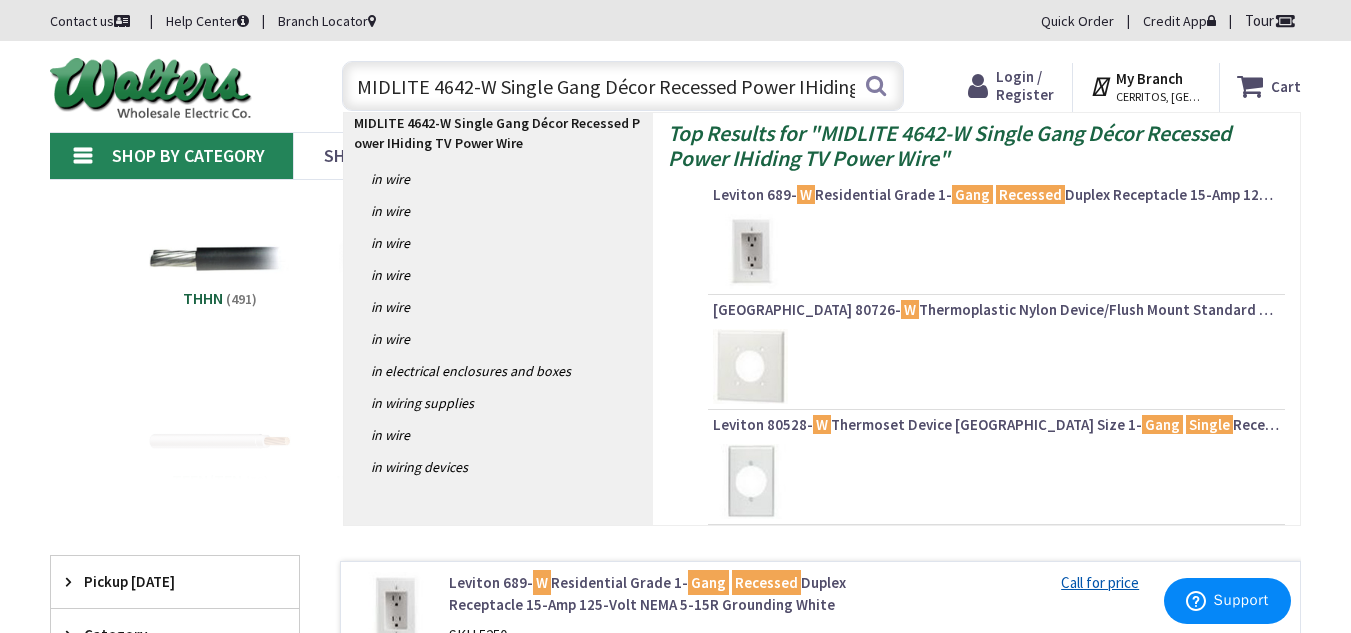 click on "MIDLITE 4642-W Single Gang Décor Recessed Power IHiding TV Power Wire" at bounding box center [623, 86] 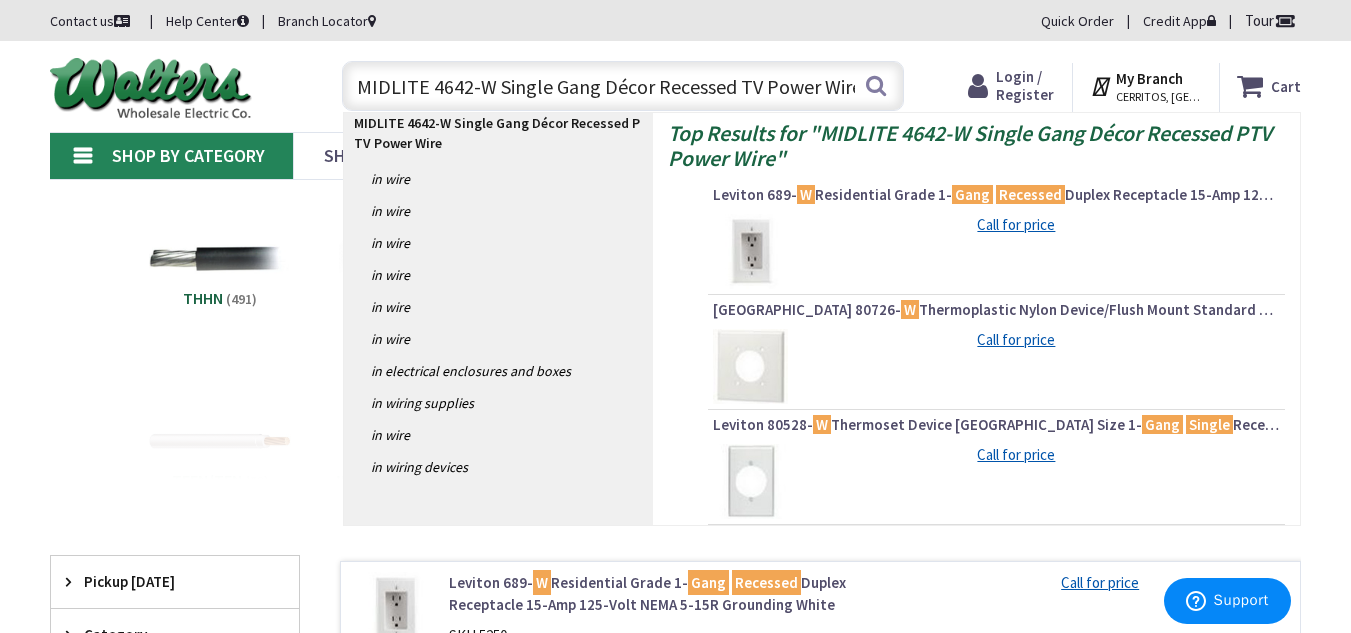 scroll, scrollTop: 0, scrollLeft: 0, axis: both 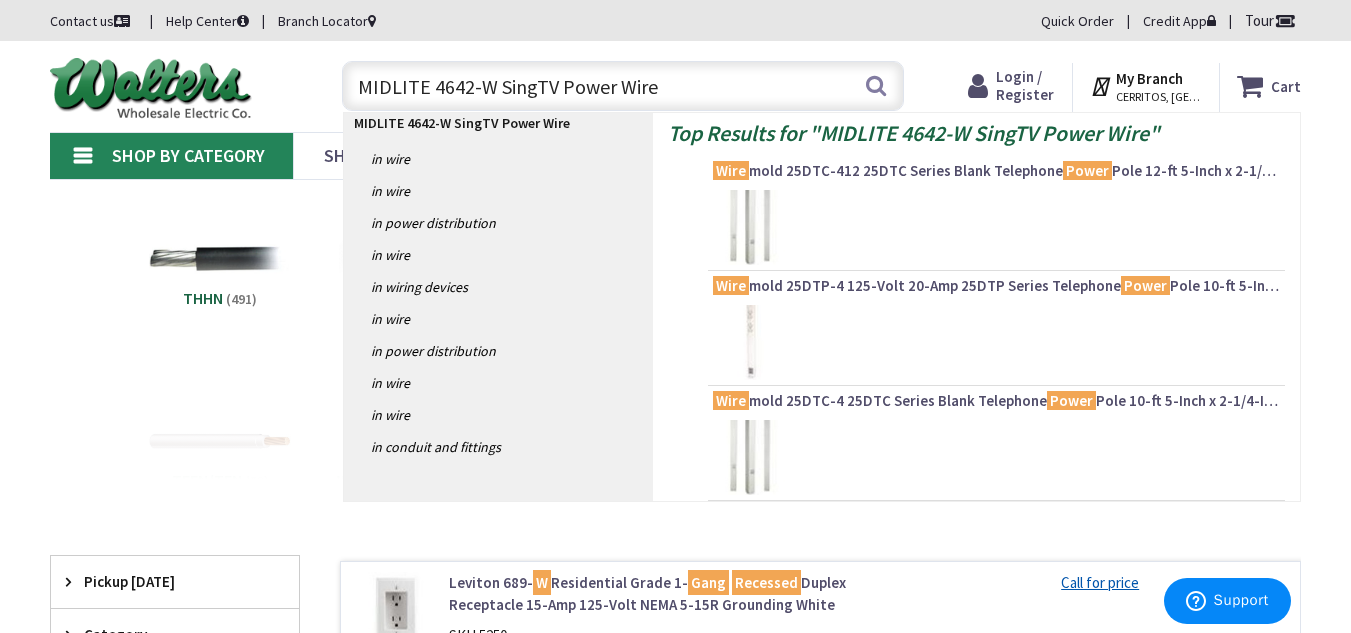 type on "MIDLITE 4642-W SingTV Power Wire" 